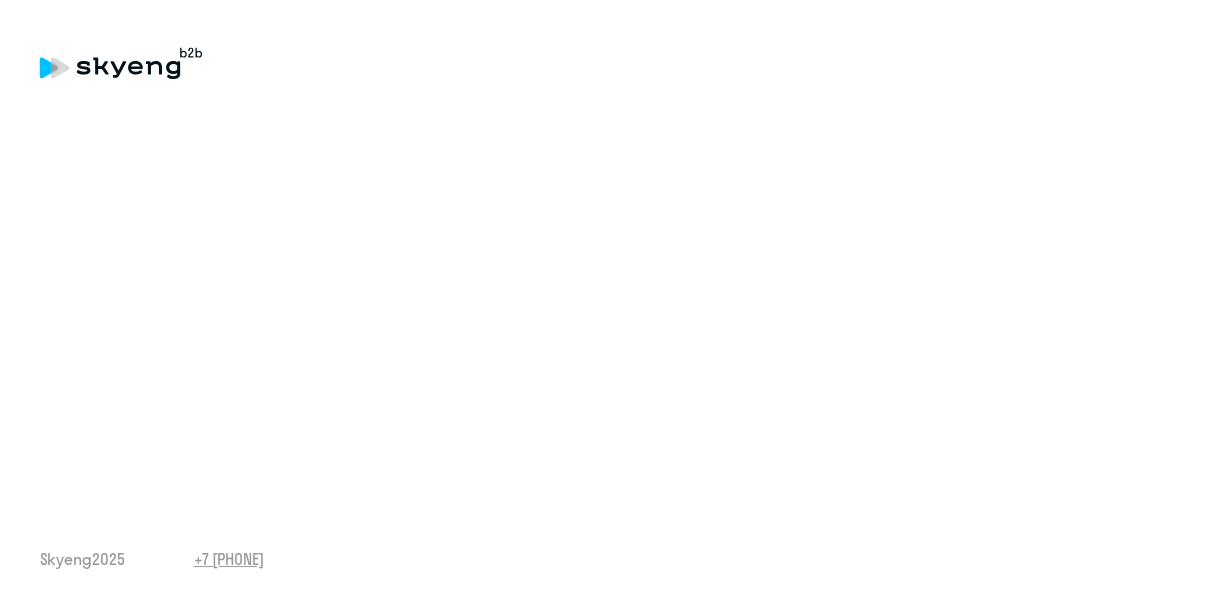 scroll, scrollTop: 0, scrollLeft: 0, axis: both 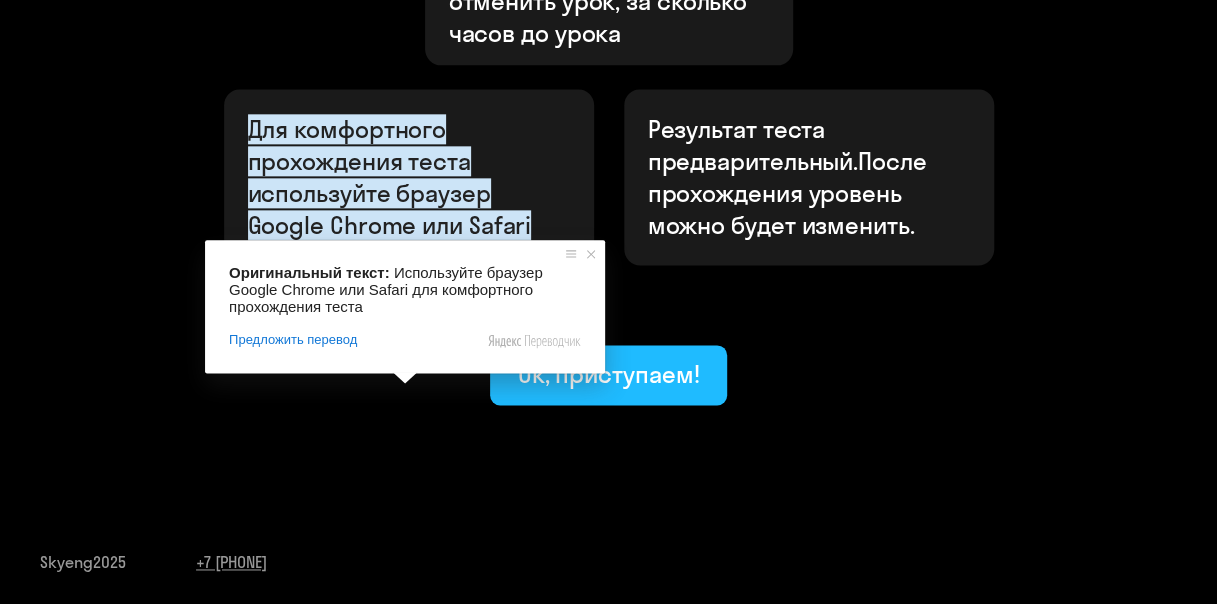 click on "Ок, приступаем!" 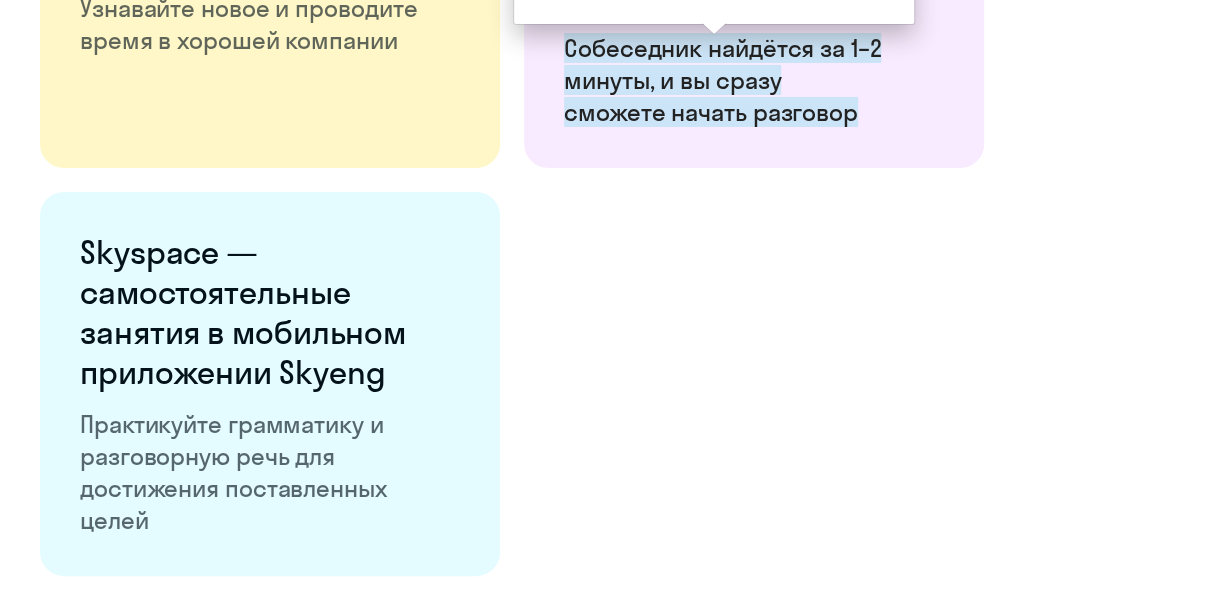 scroll, scrollTop: 3903, scrollLeft: 0, axis: vertical 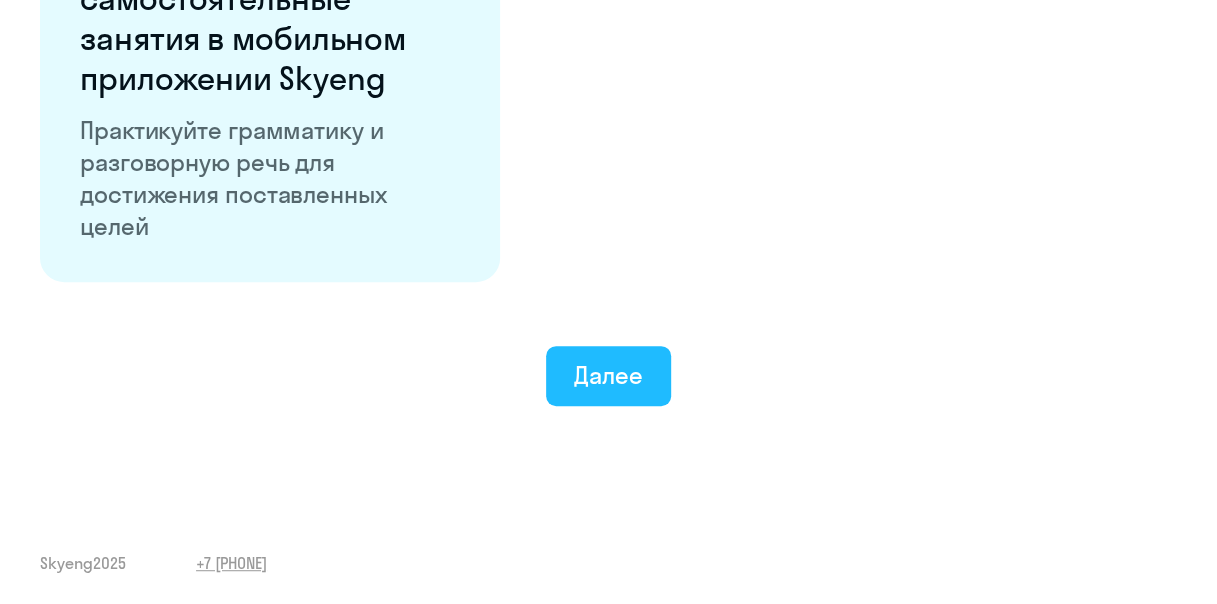 click on "Далее" 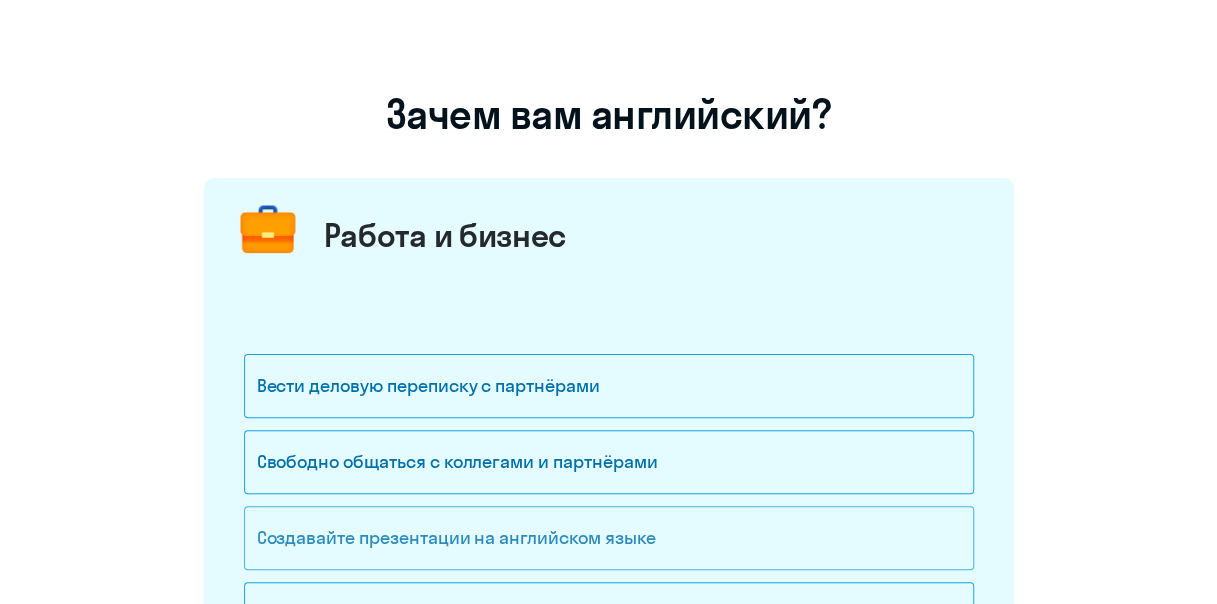 scroll, scrollTop: 300, scrollLeft: 0, axis: vertical 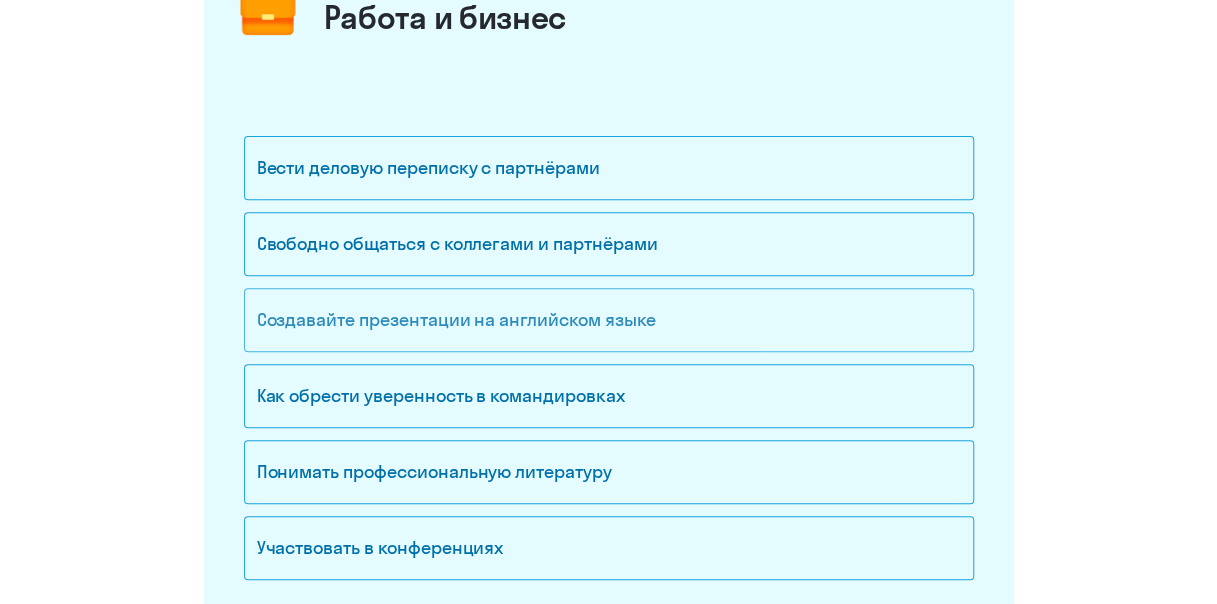 click on "Создавайте презентации на английском языке" 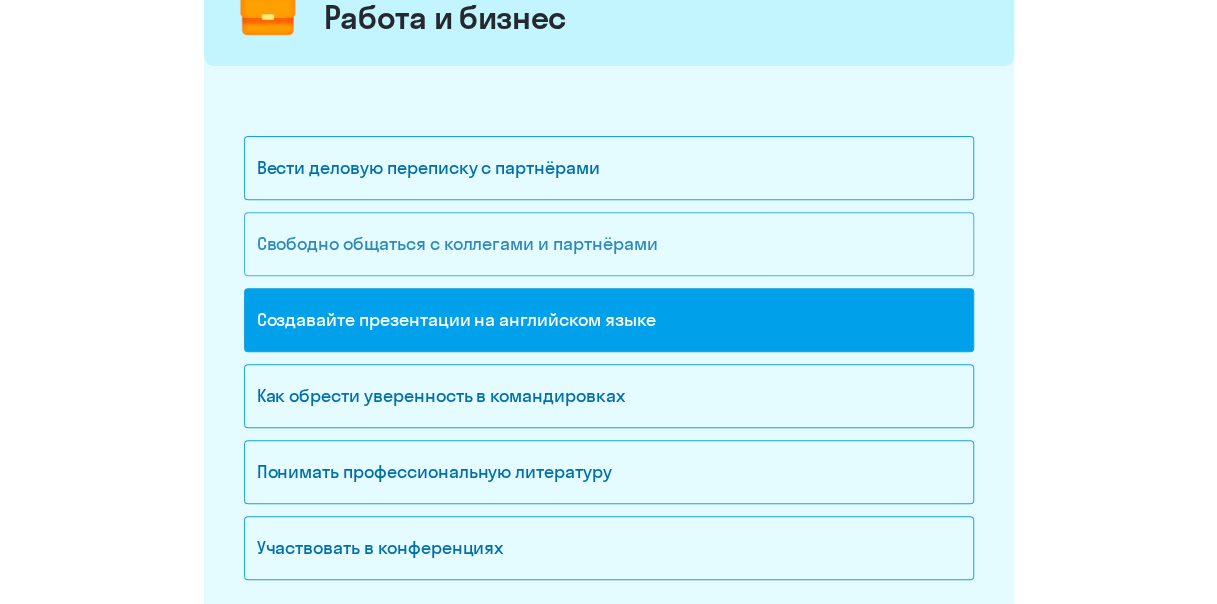 click on "Свободно общаться с коллегами и партнёрами" 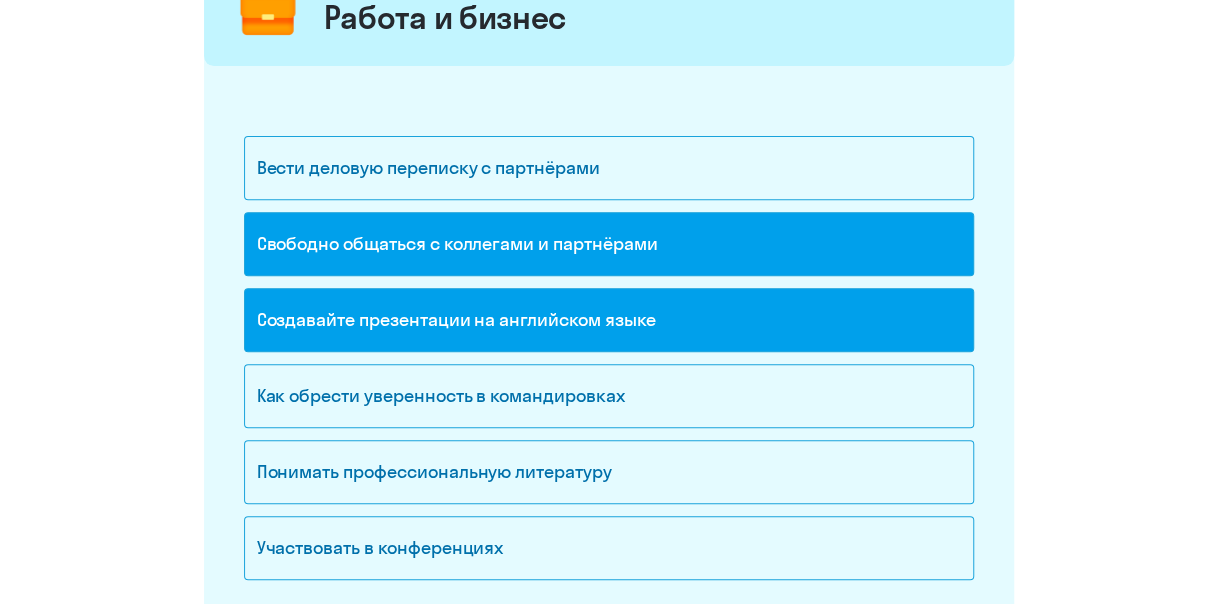 click on "Свободно общаться с коллегами и партнёрами" 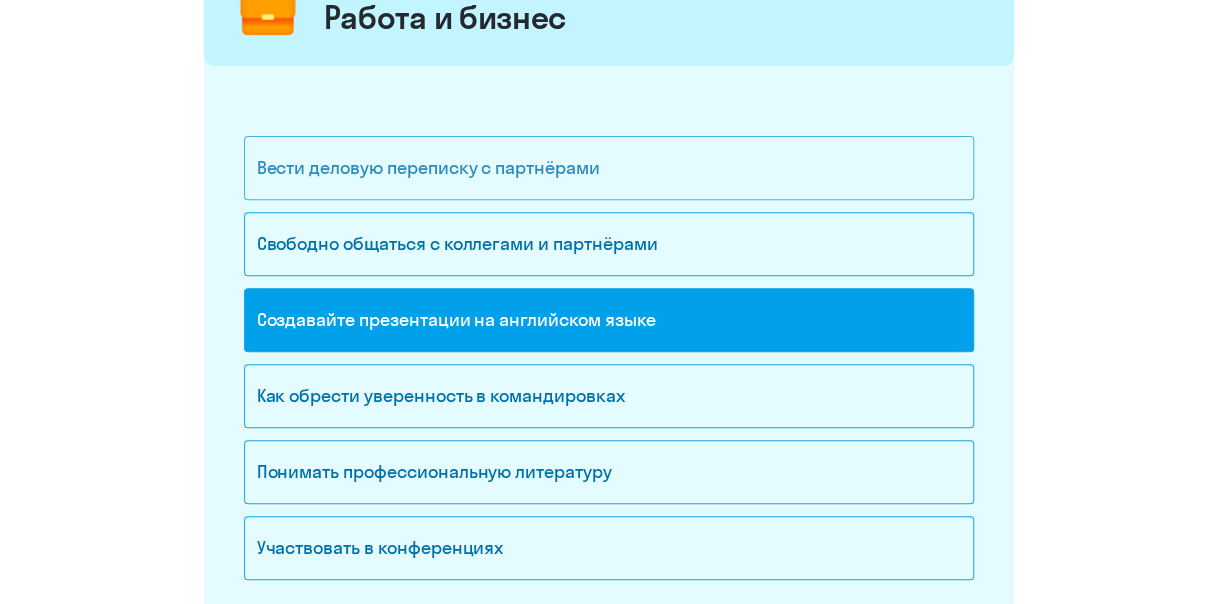click on "Вести деловую переписку с партнёрами" 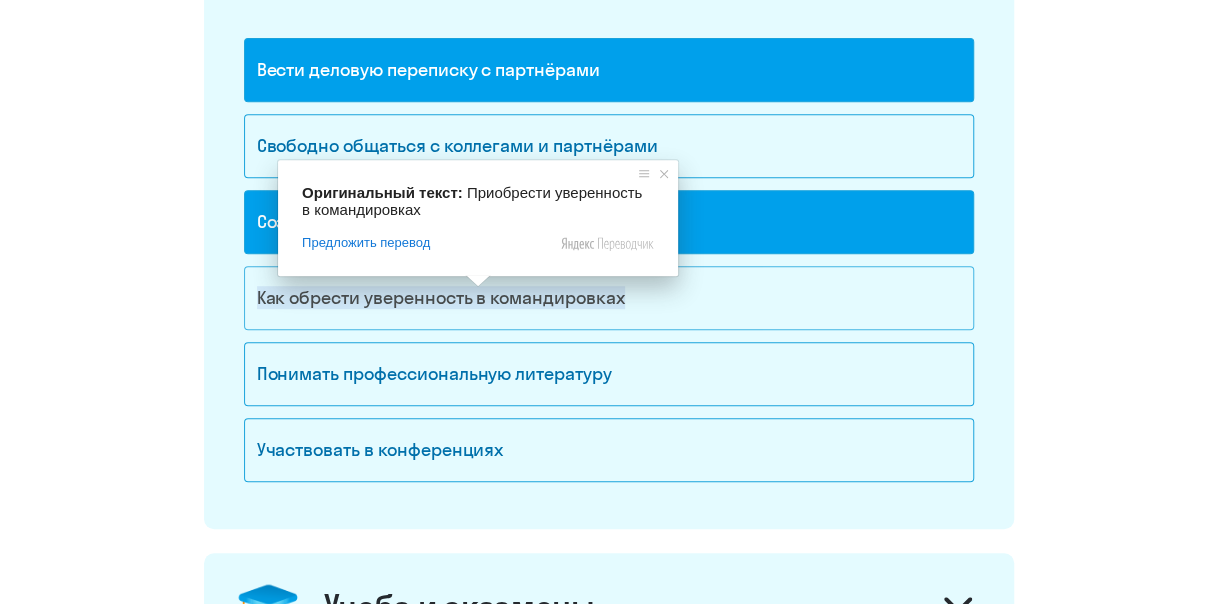 scroll, scrollTop: 400, scrollLeft: 0, axis: vertical 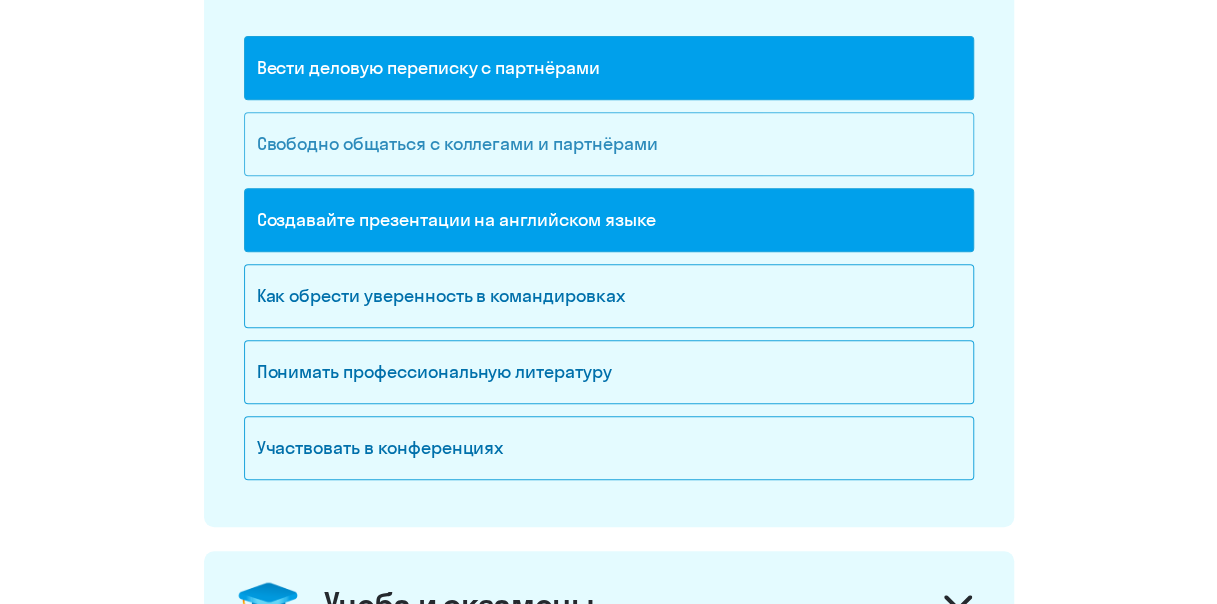 click on "Свободно общаться с коллегами и партнёрами" 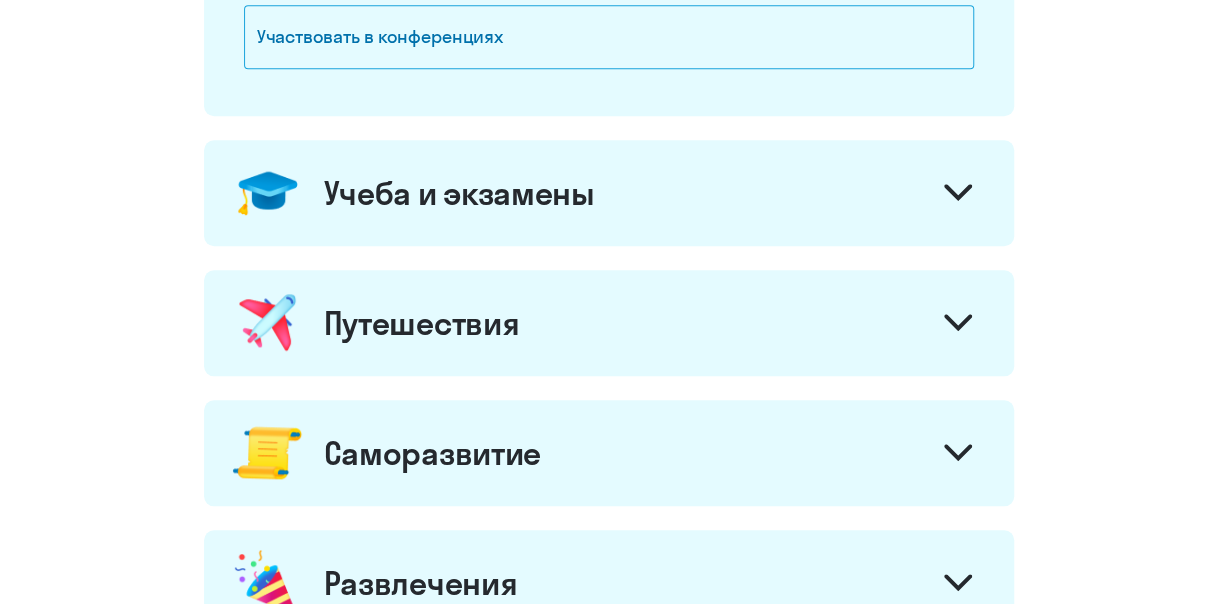 scroll, scrollTop: 800, scrollLeft: 0, axis: vertical 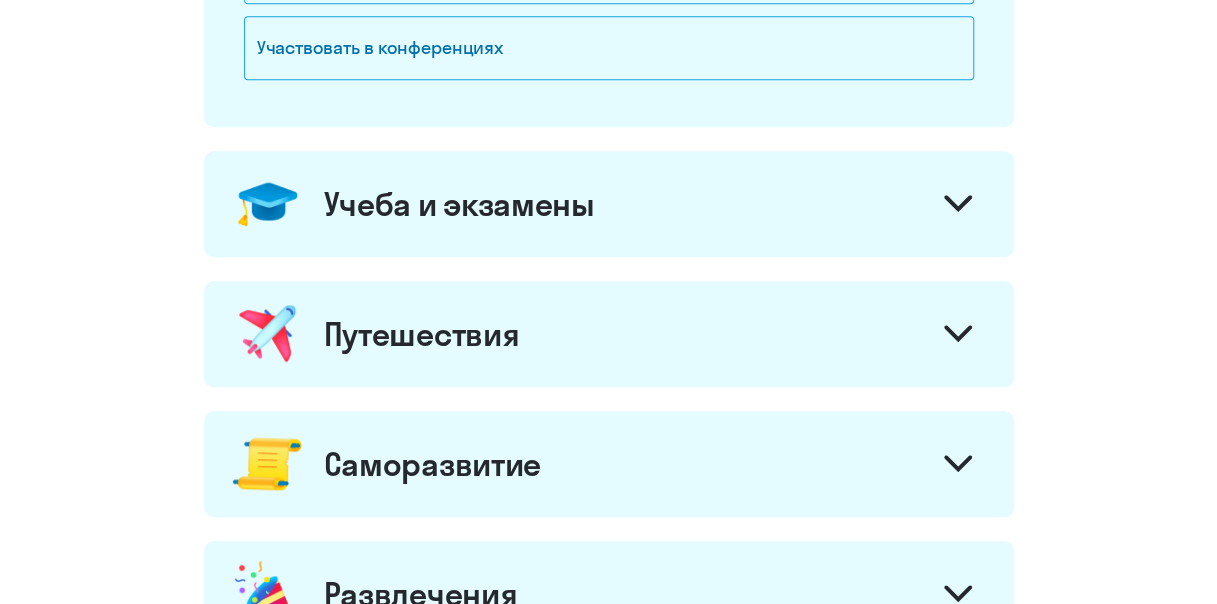 click on "Учеба и экзамены" 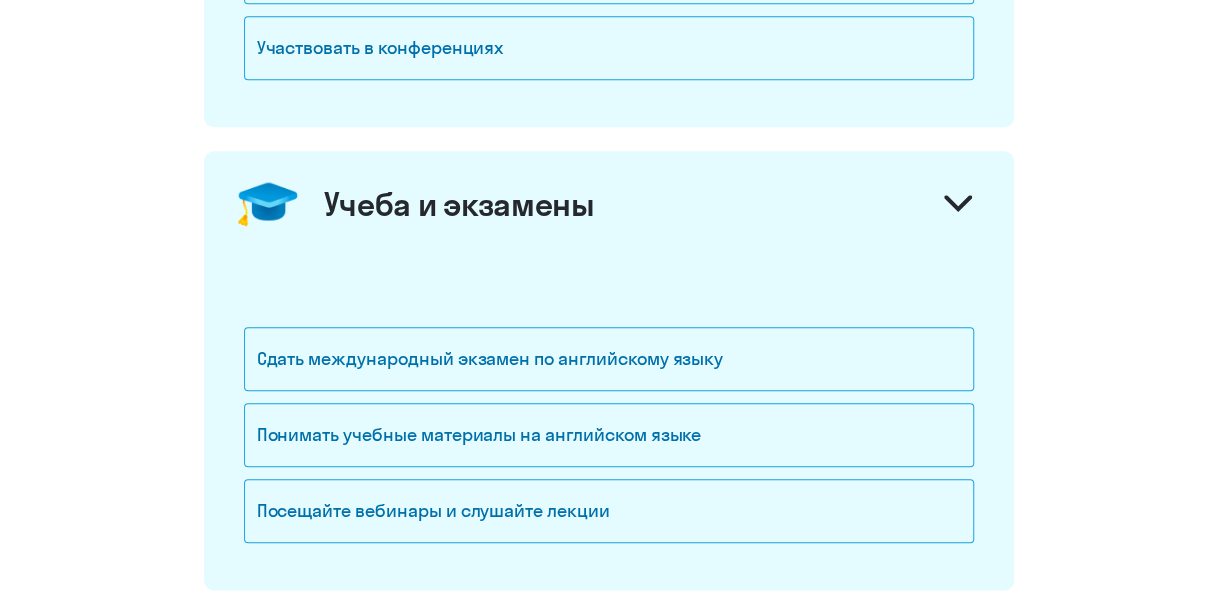 click on "Учеба и экзамены" 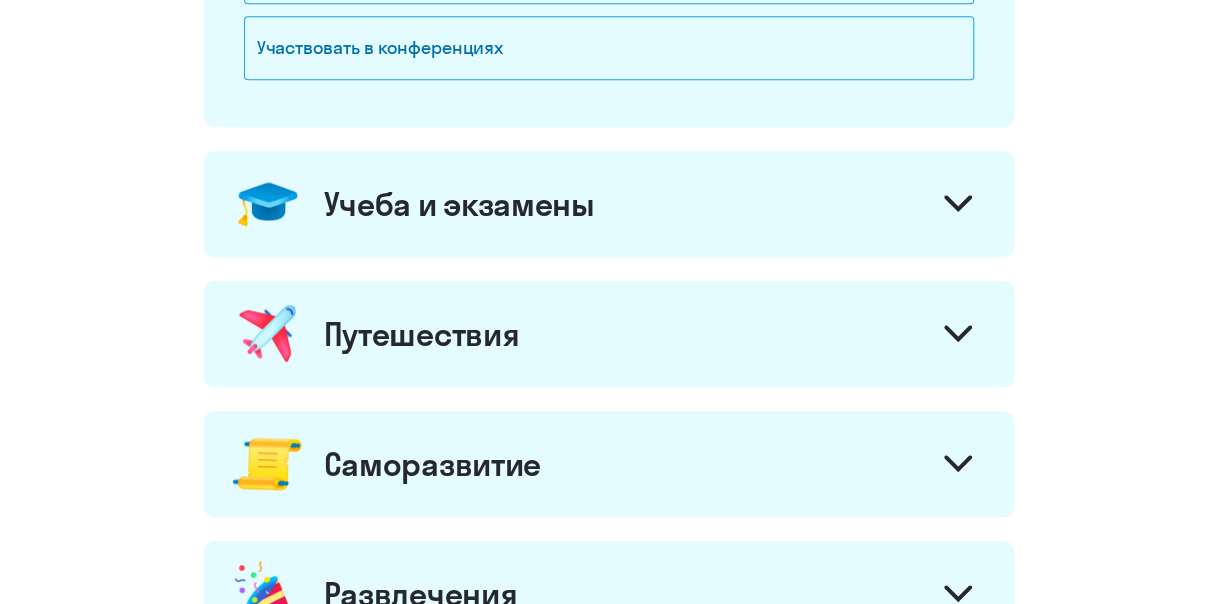 click on "Путешествия" 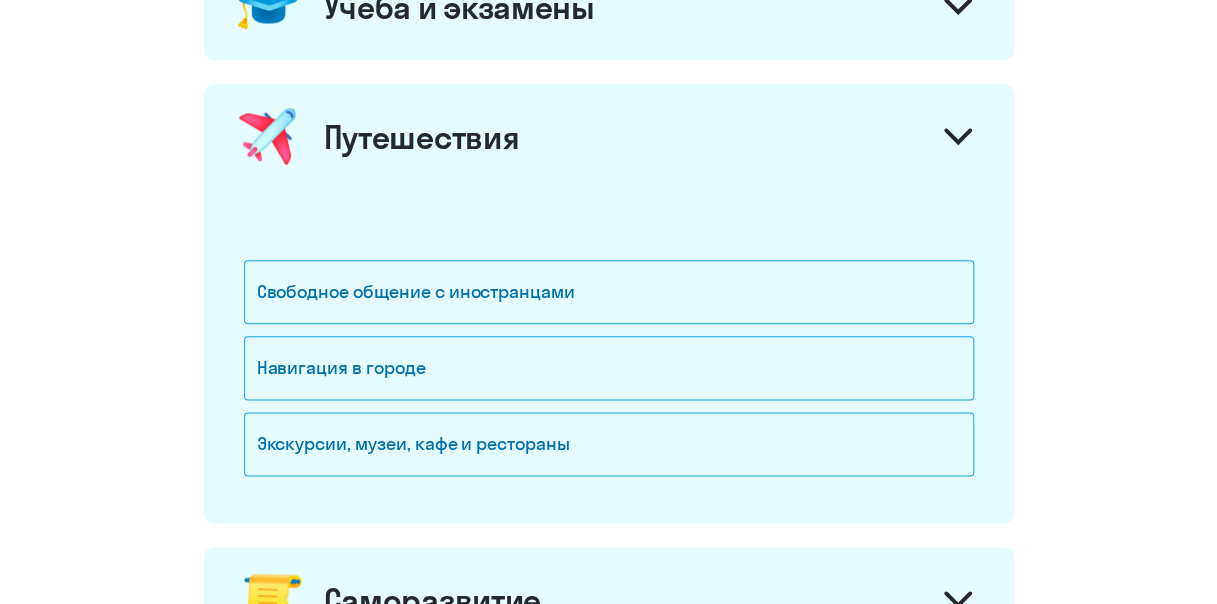 scroll, scrollTop: 1000, scrollLeft: 0, axis: vertical 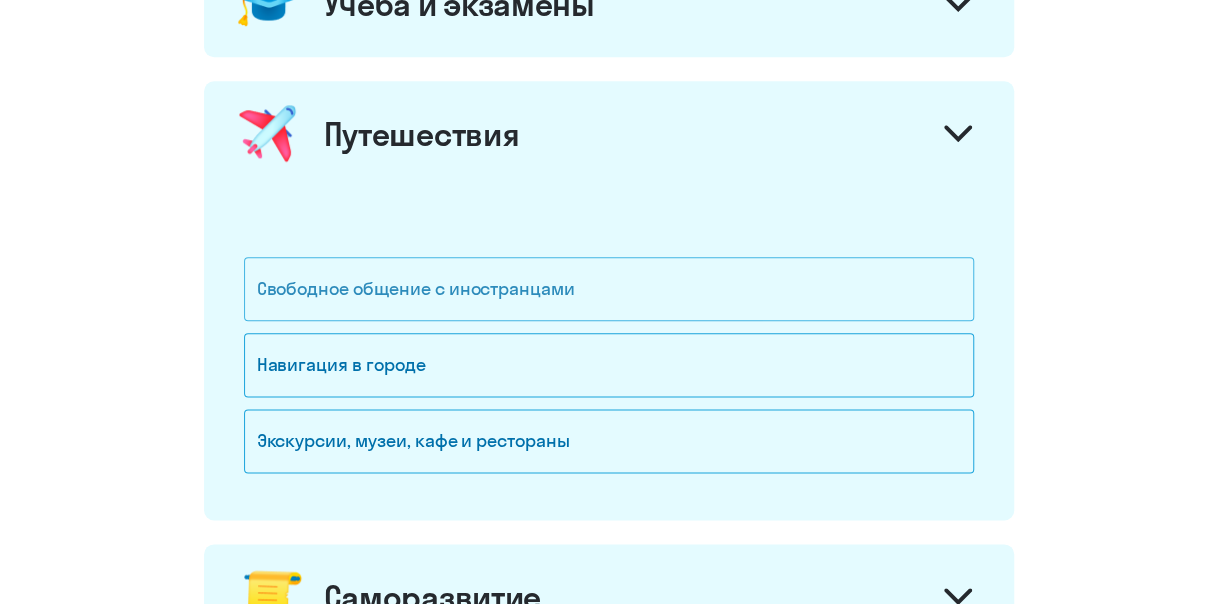 click on "Свободное общение с иностранцами" 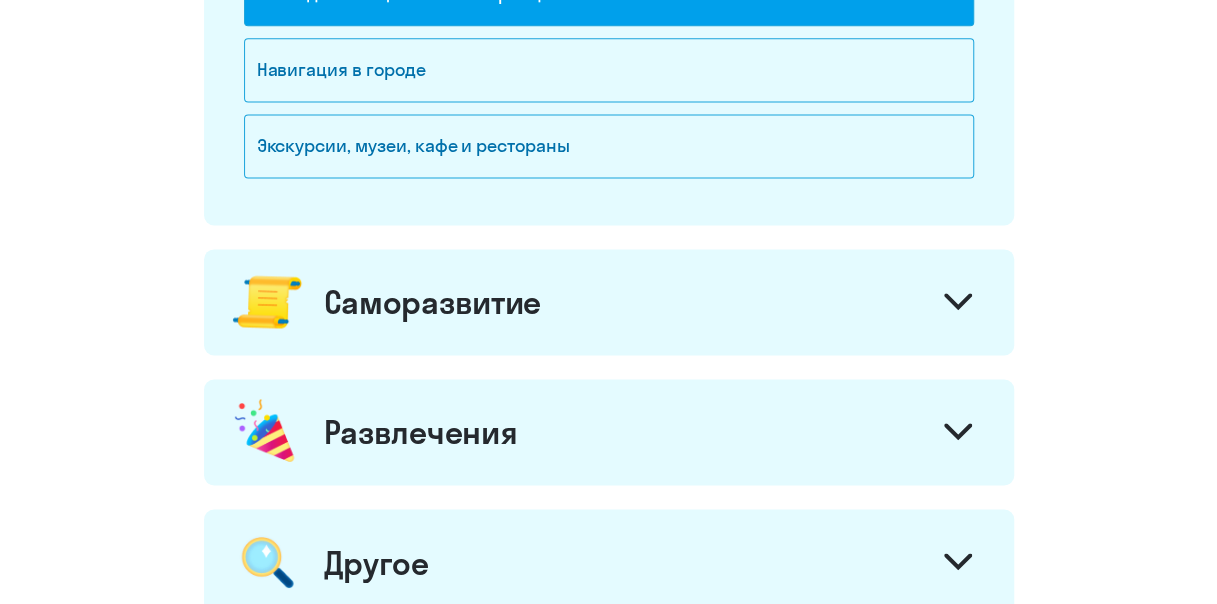 scroll, scrollTop: 1300, scrollLeft: 0, axis: vertical 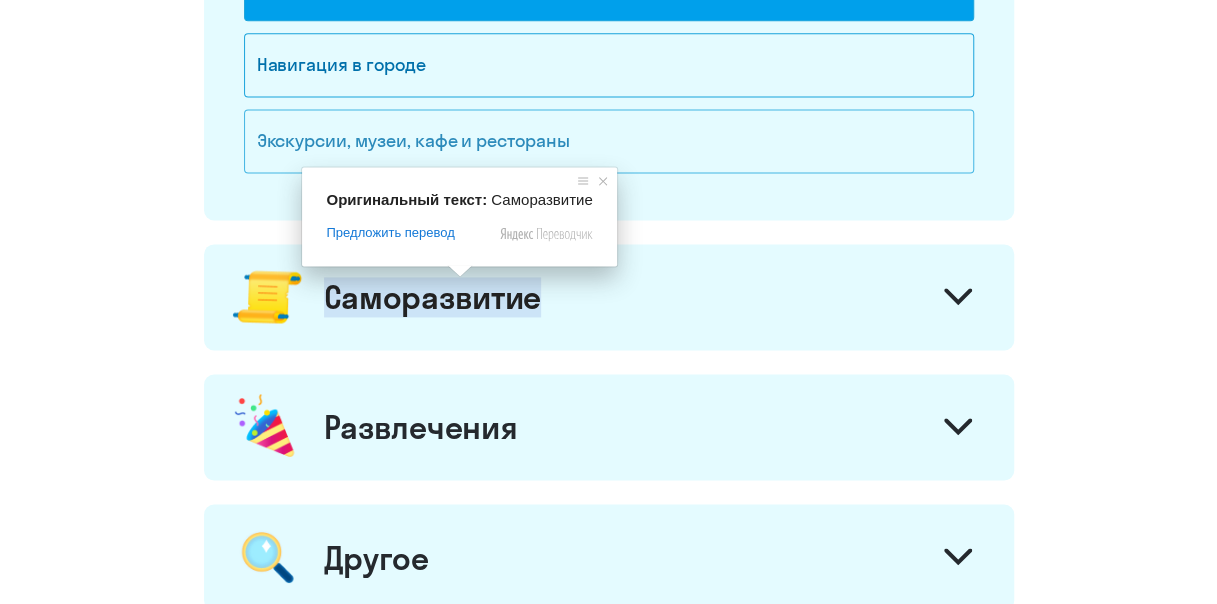 click on "Экскурсии, музеи, кафе и рестораны" 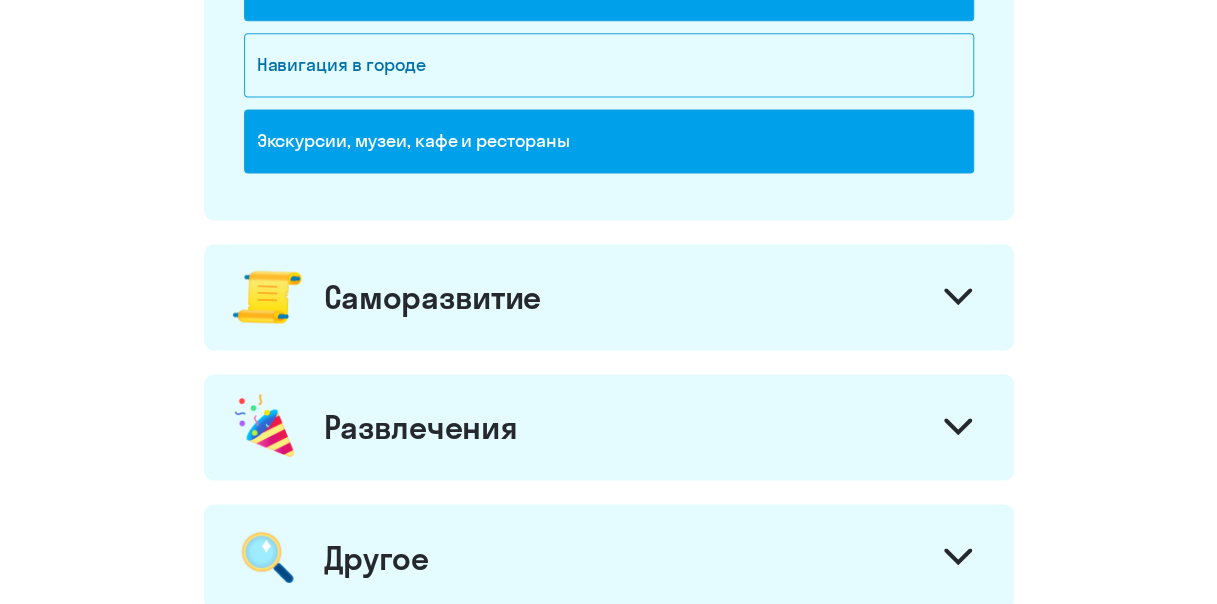 click on "Экскурсии, музеи, кафе и рестораны" 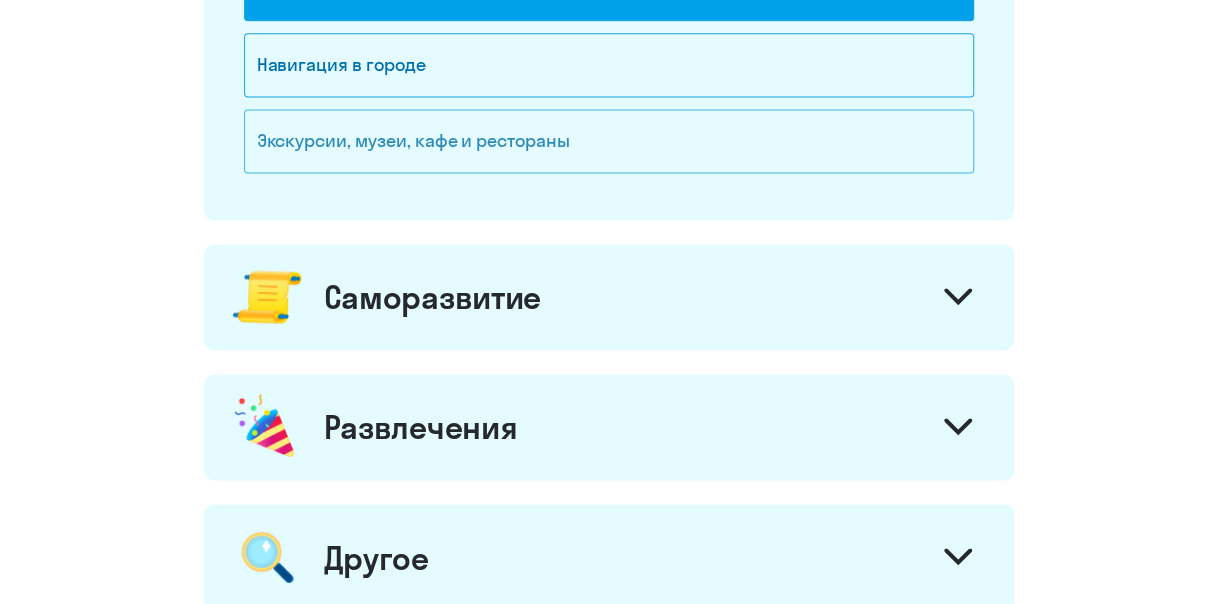 click on "Экскурсии, музеи, кафе и рестораны" 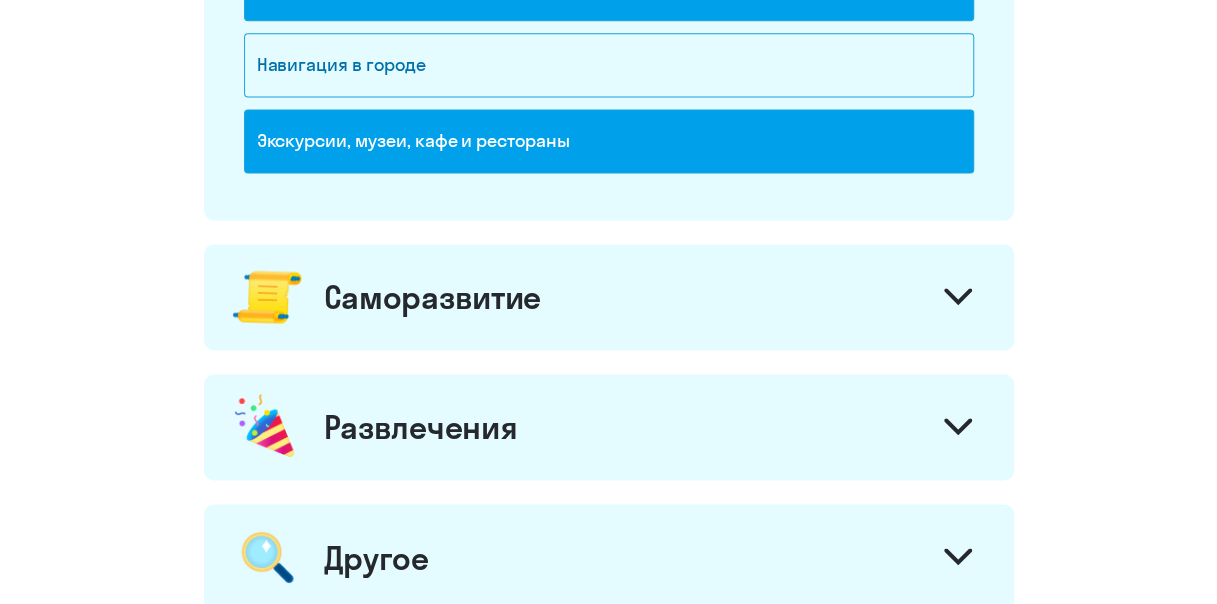 click on "Саморазвитие" 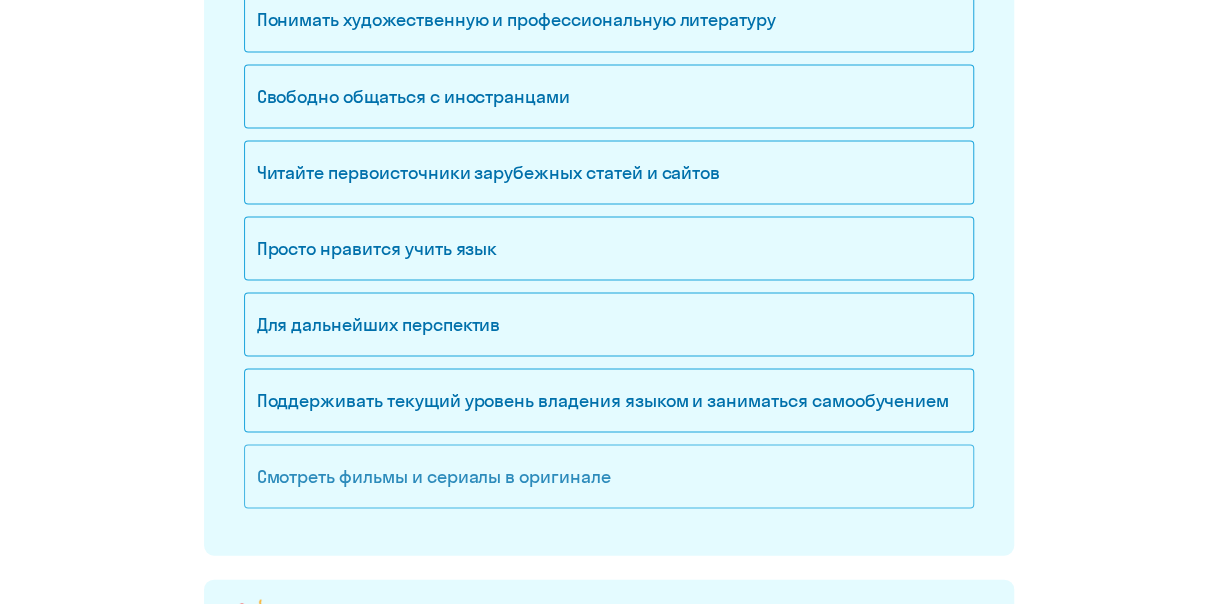 scroll, scrollTop: 1800, scrollLeft: 0, axis: vertical 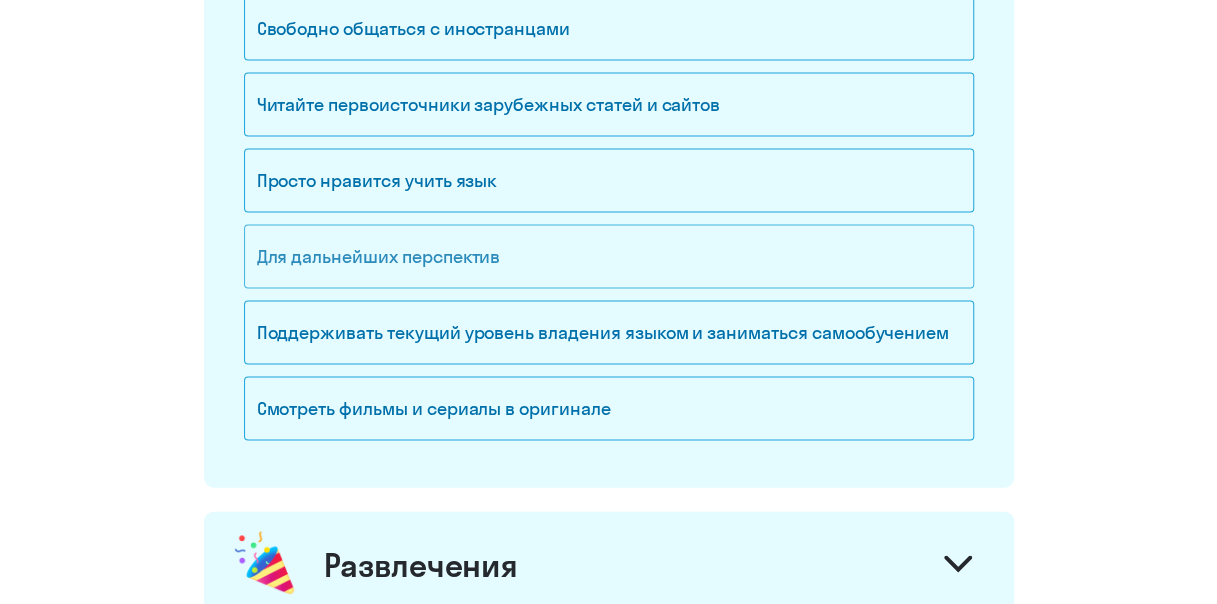 click on "Для дальнейших перспектив" 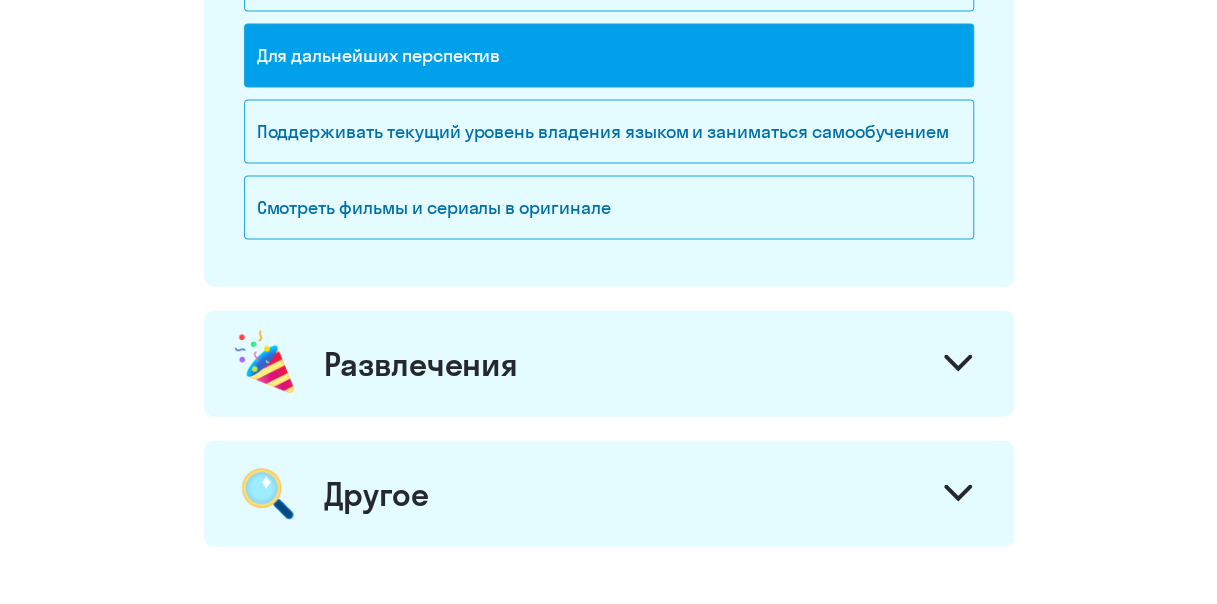 click on "Развлечения" 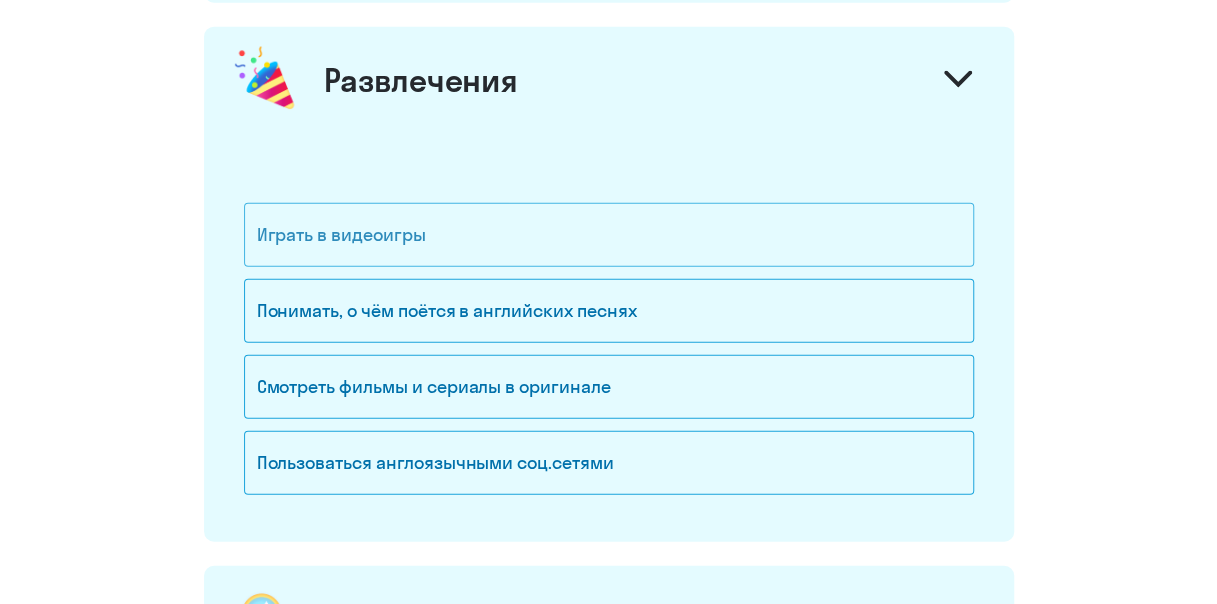 scroll, scrollTop: 2300, scrollLeft: 0, axis: vertical 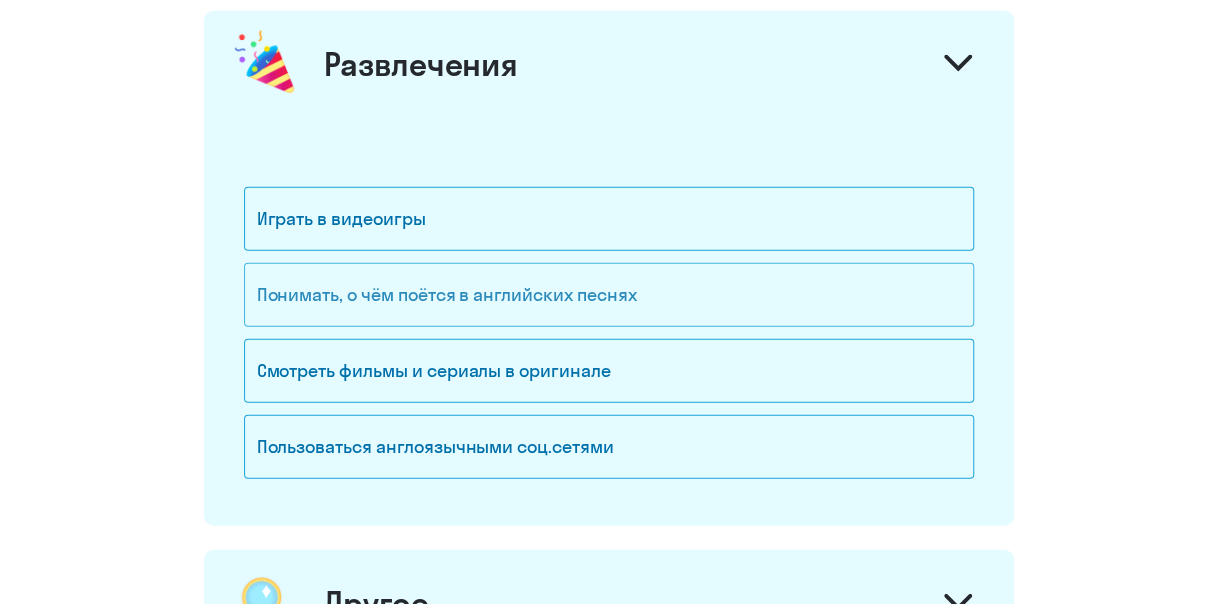 click on "Понимать, о чём поётся в английских песнях" 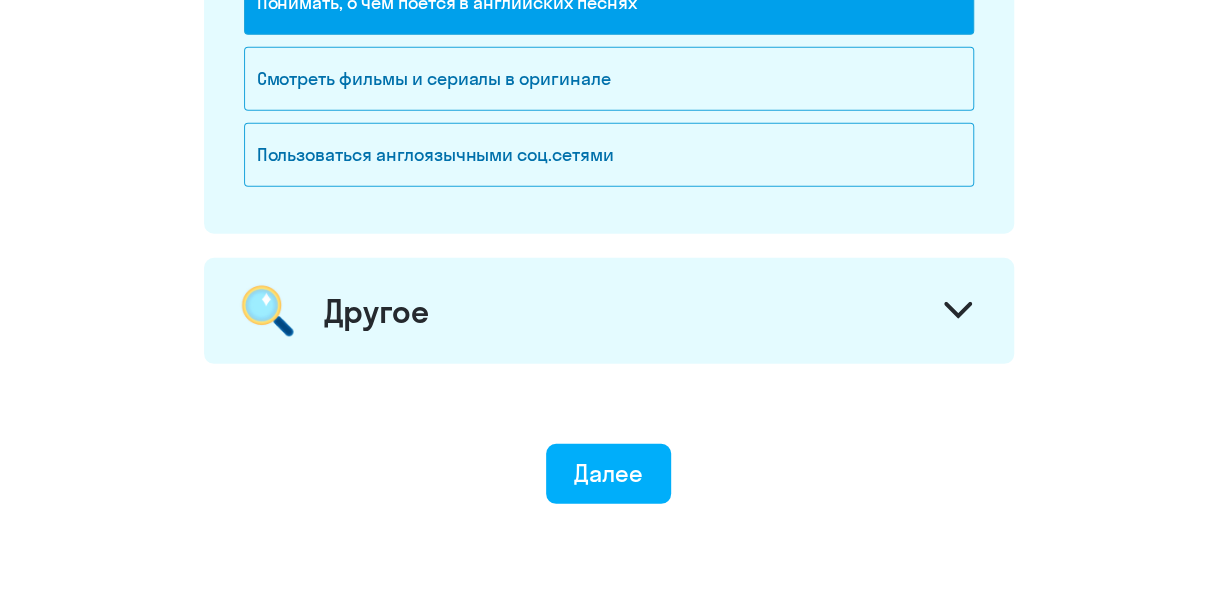 scroll, scrollTop: 2600, scrollLeft: 0, axis: vertical 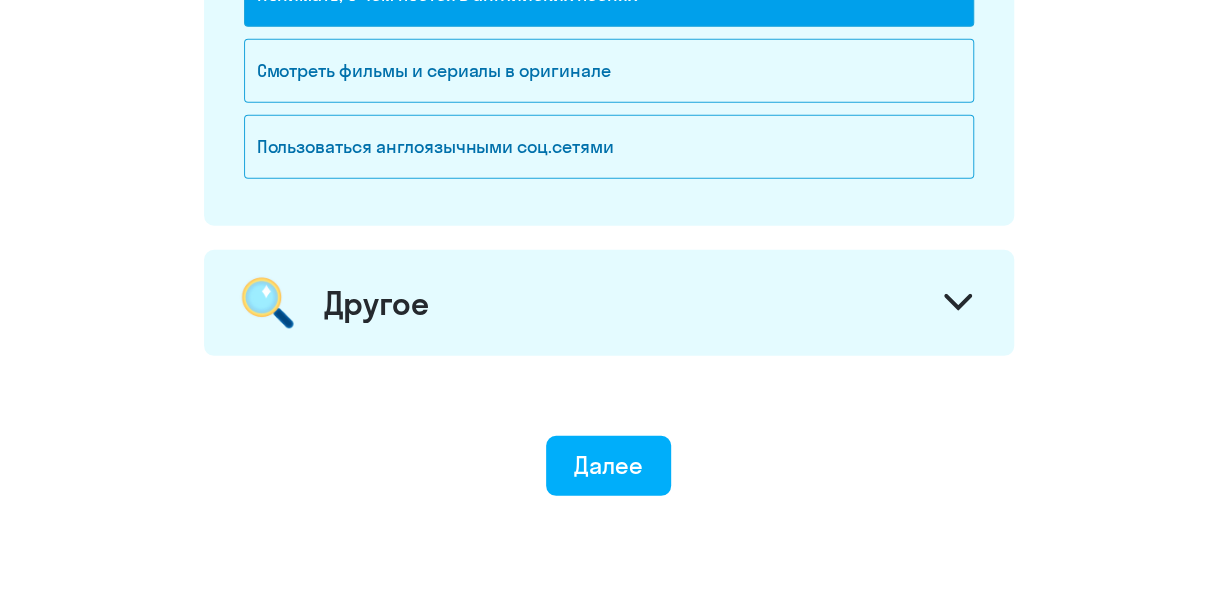 click on "Другое" 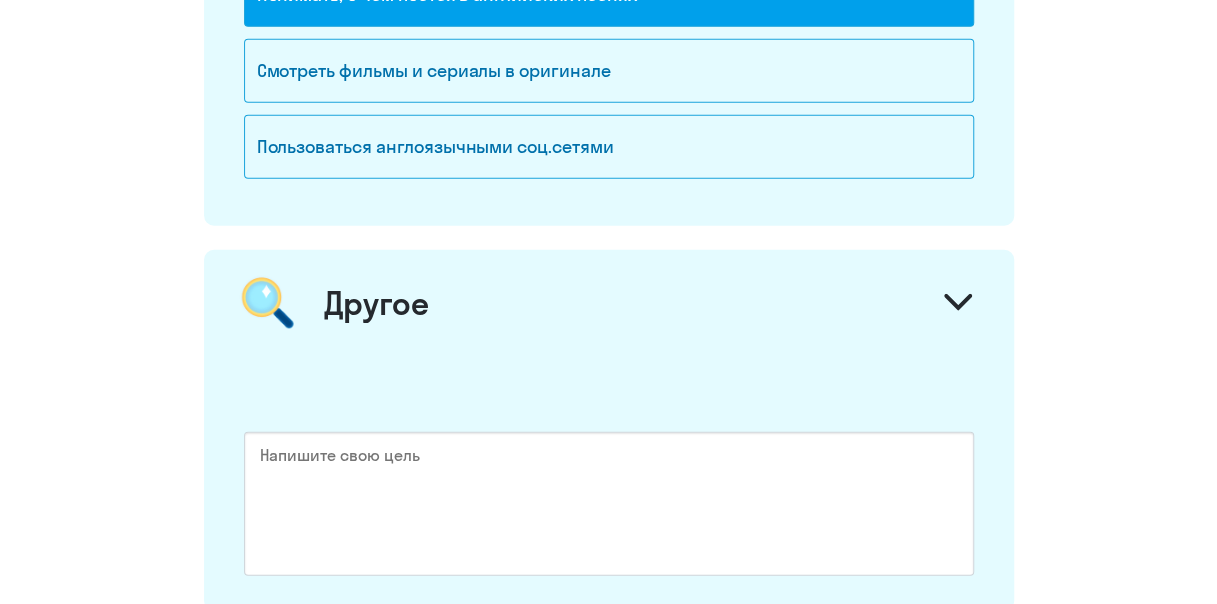 click on "Другое" 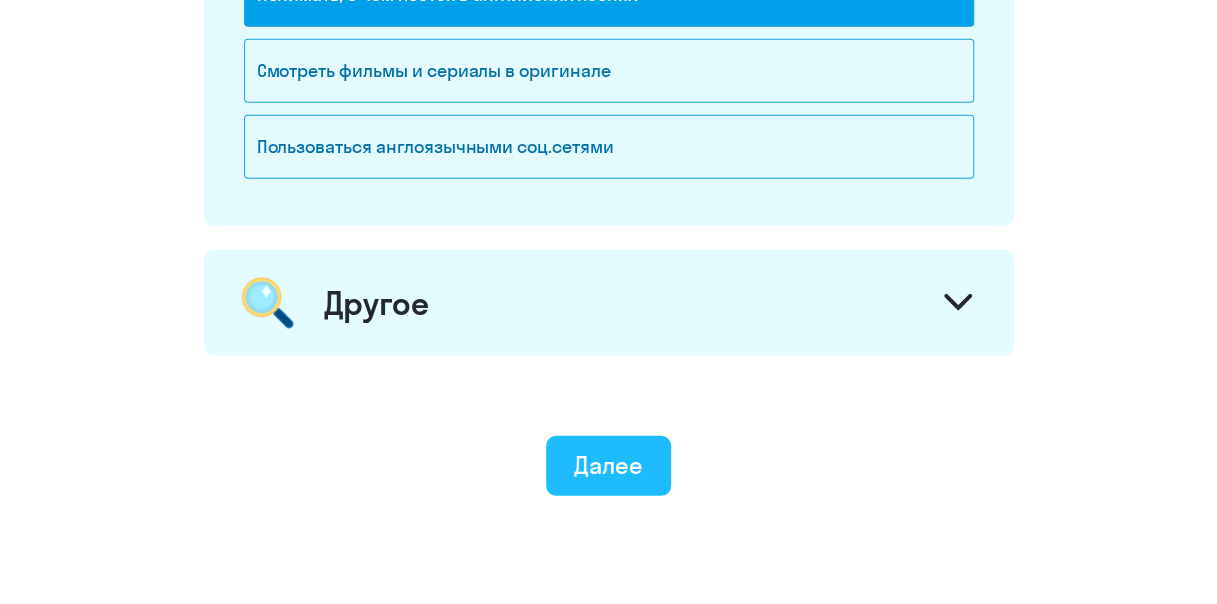 click on "Далее" 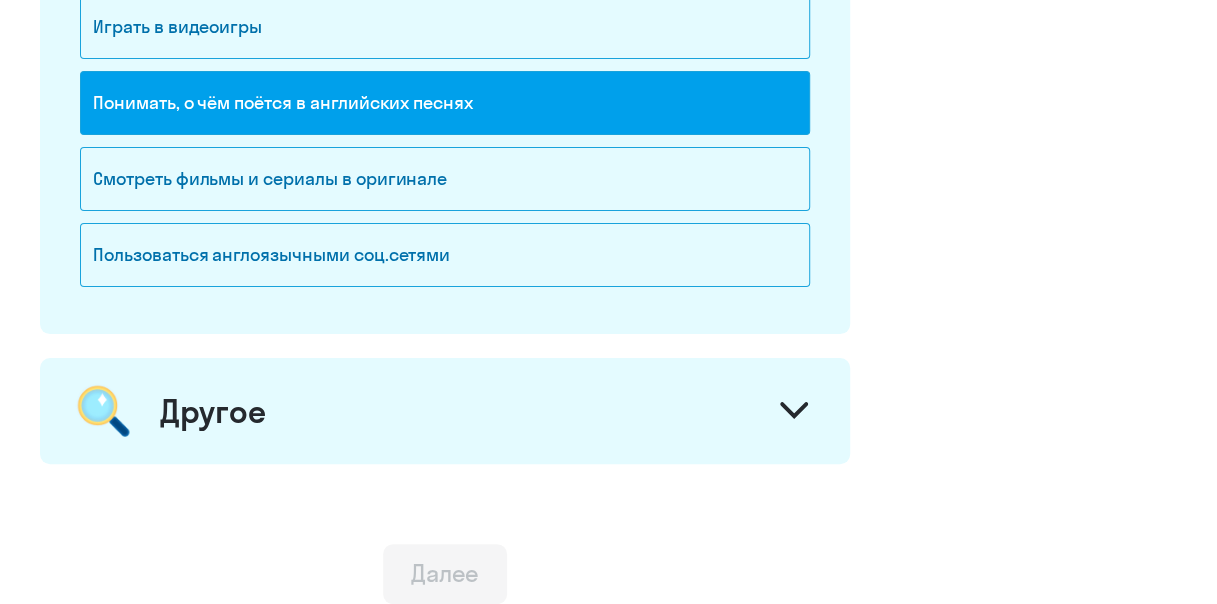 scroll, scrollTop: 0, scrollLeft: 0, axis: both 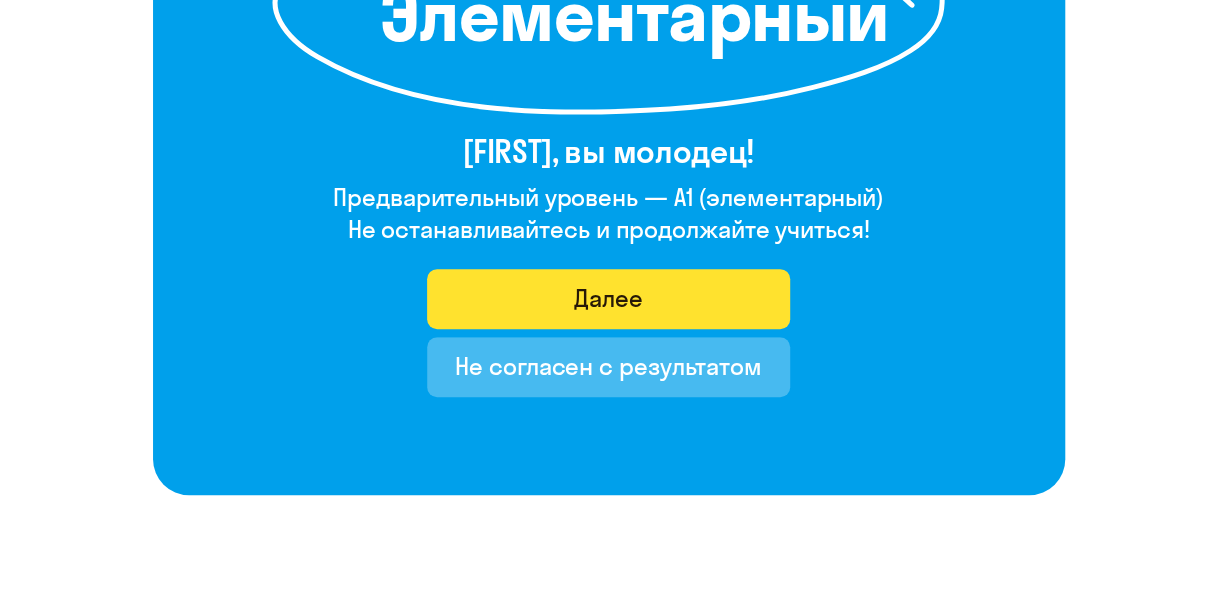 click on "Далее" 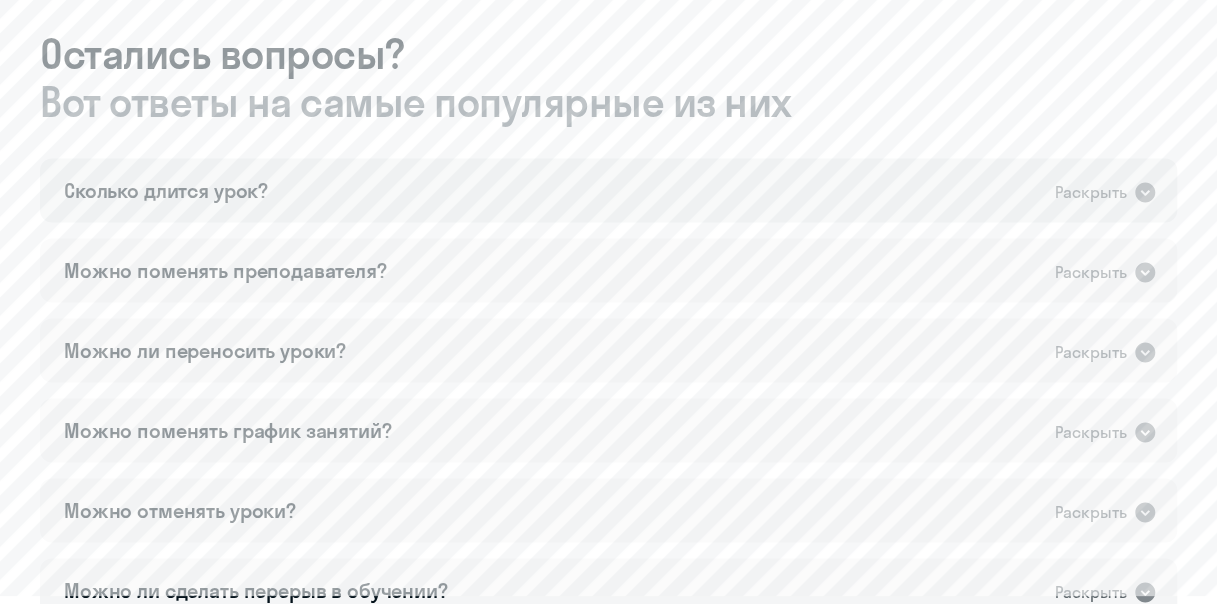 scroll, scrollTop: 1700, scrollLeft: 0, axis: vertical 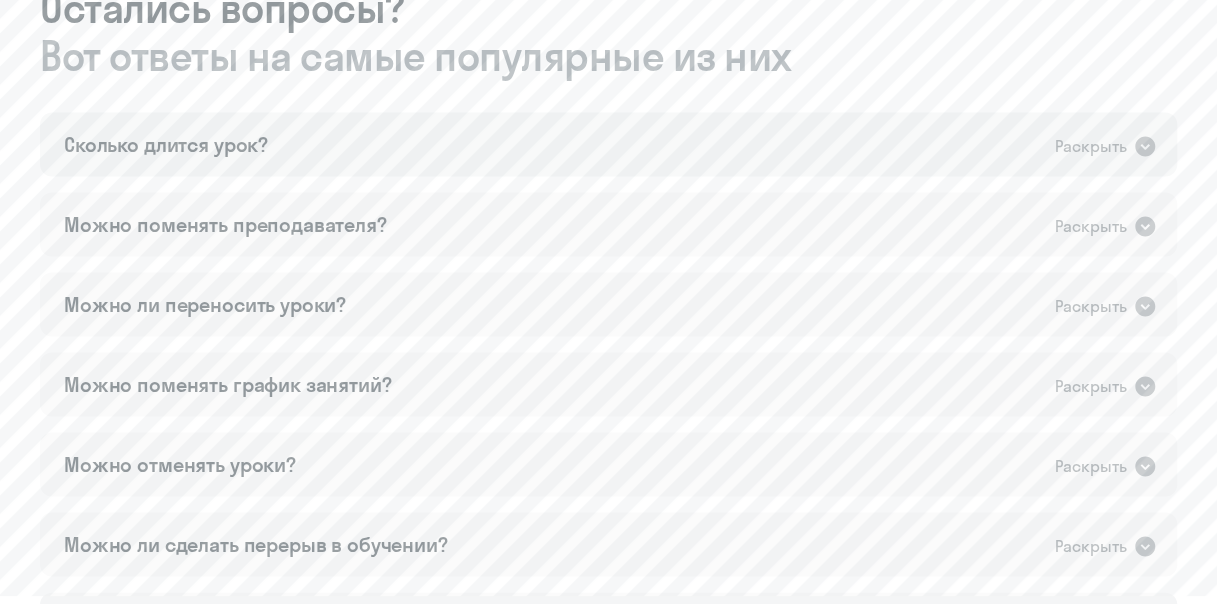 click on "Раскрыть" 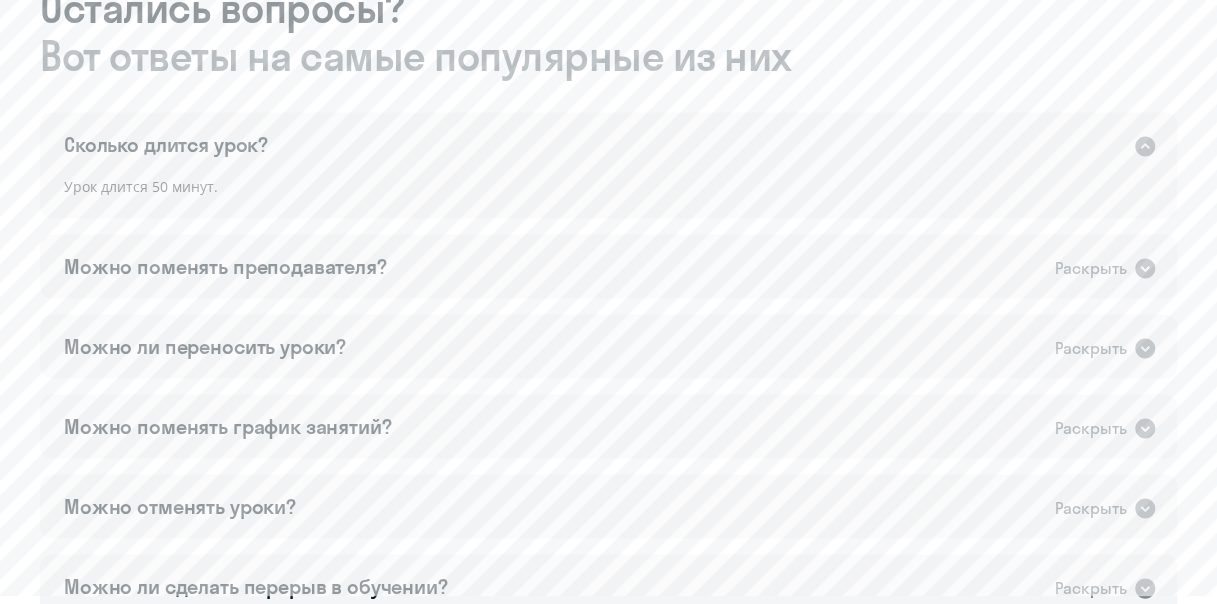 click 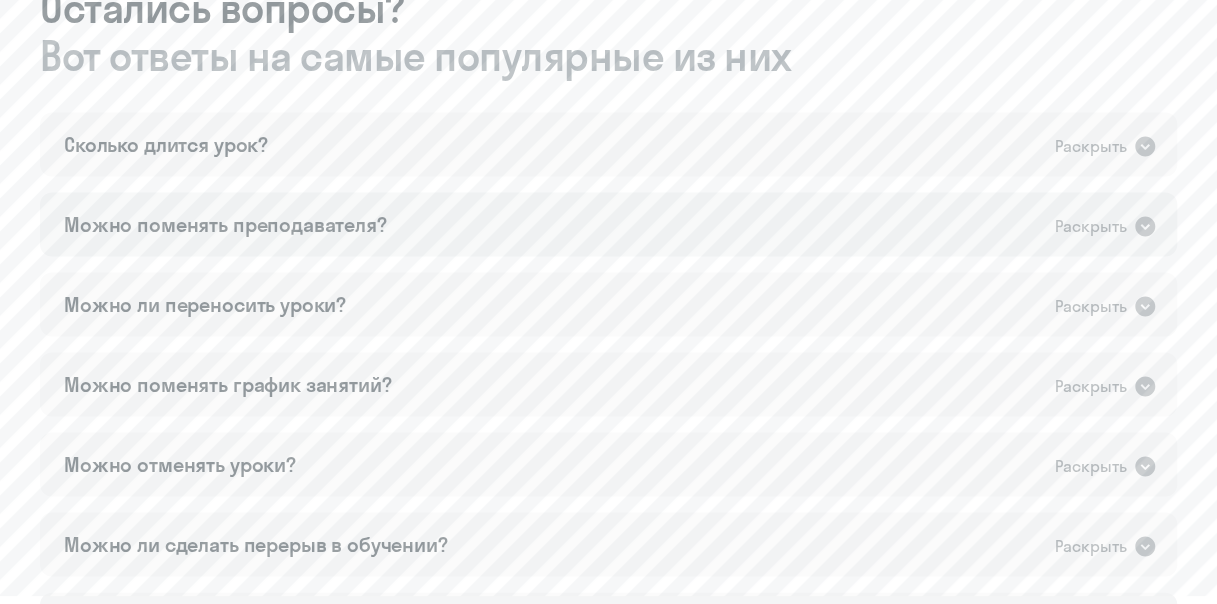 click 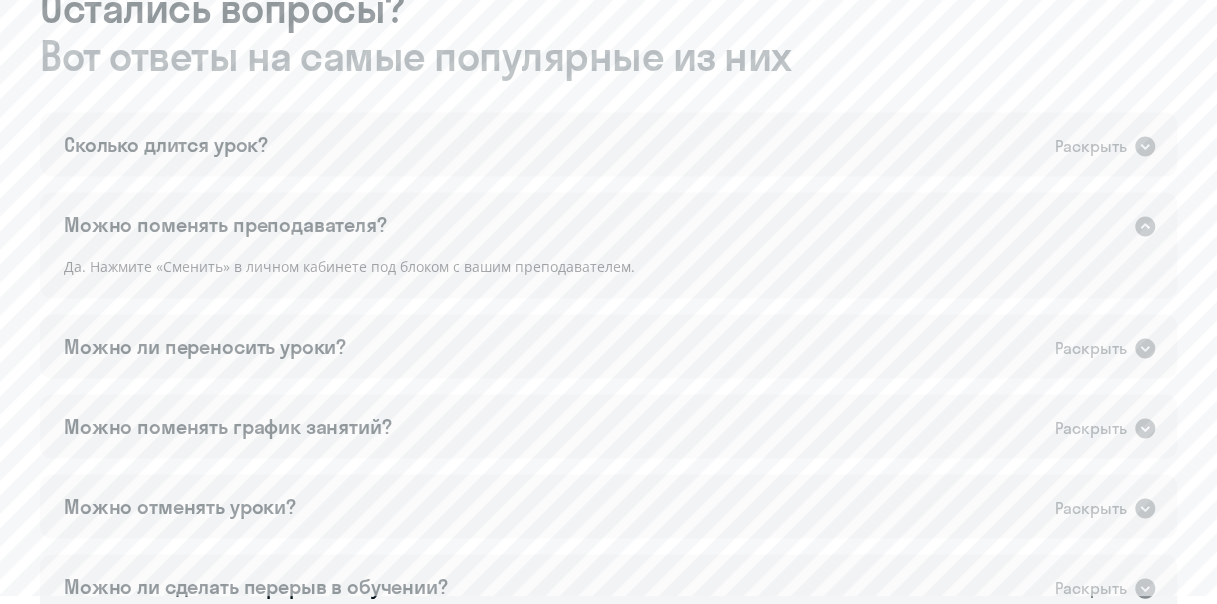 click 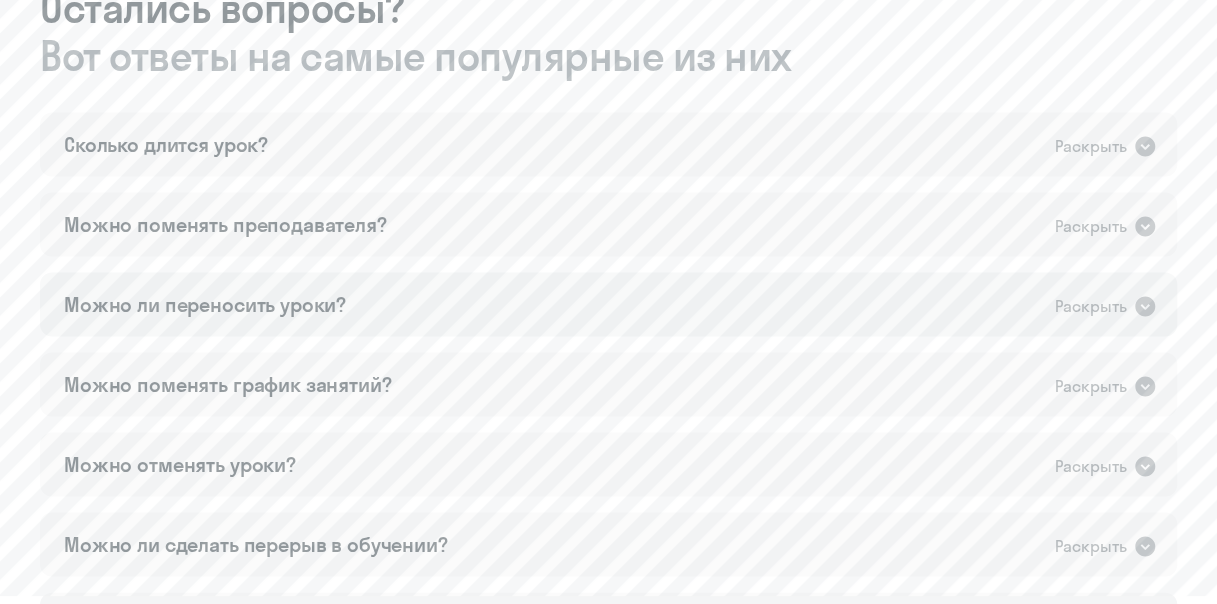 click 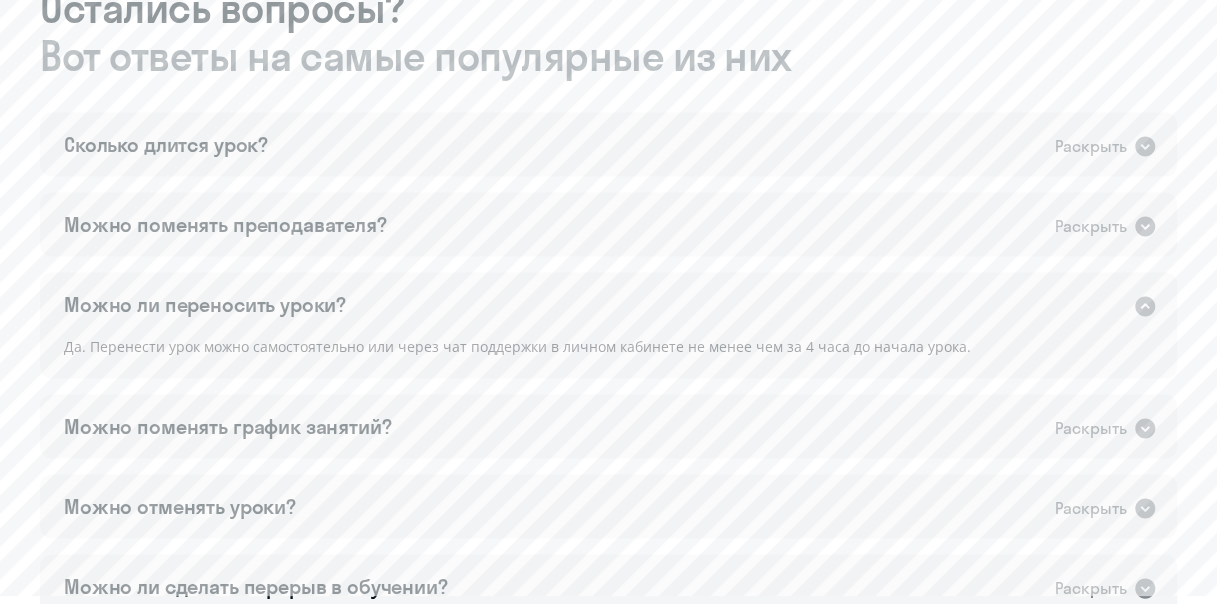 click 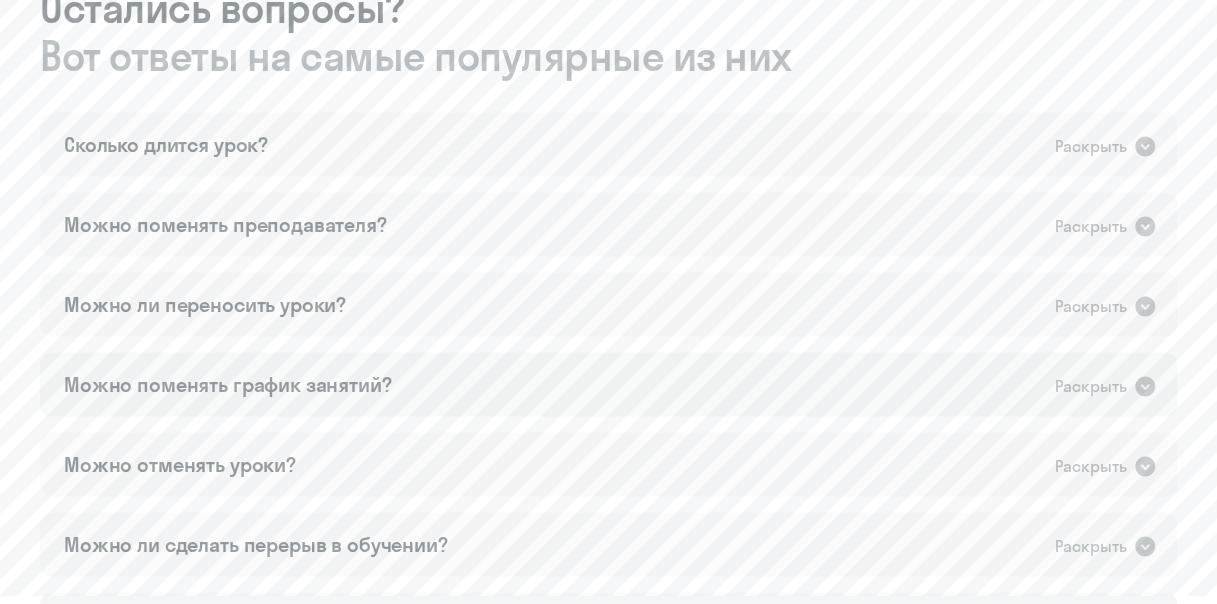 click 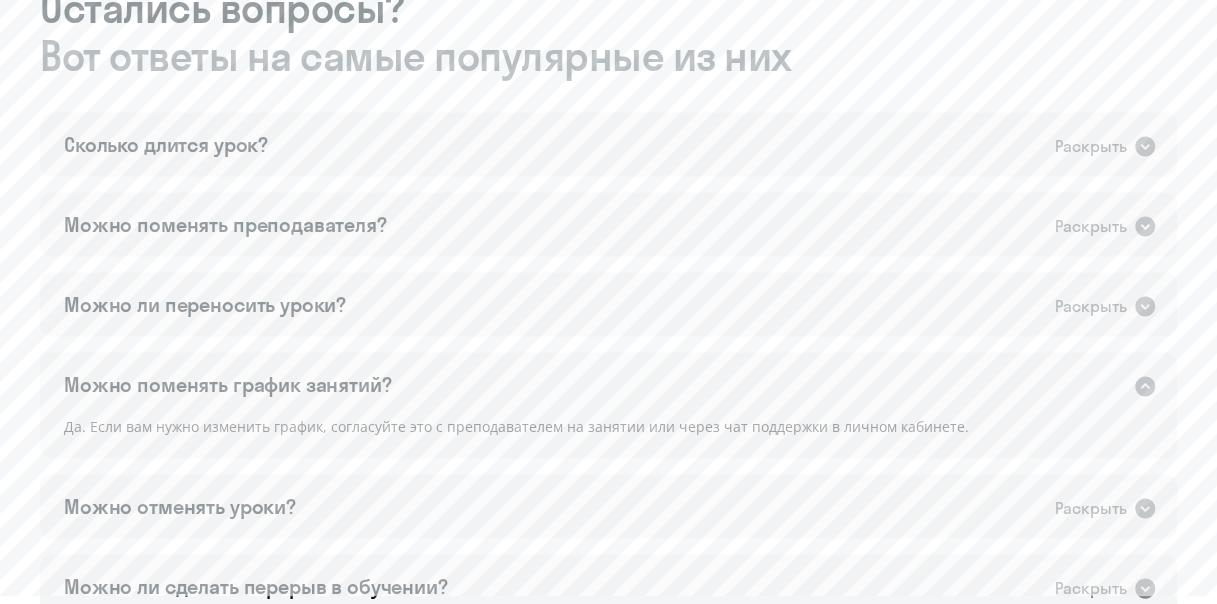click 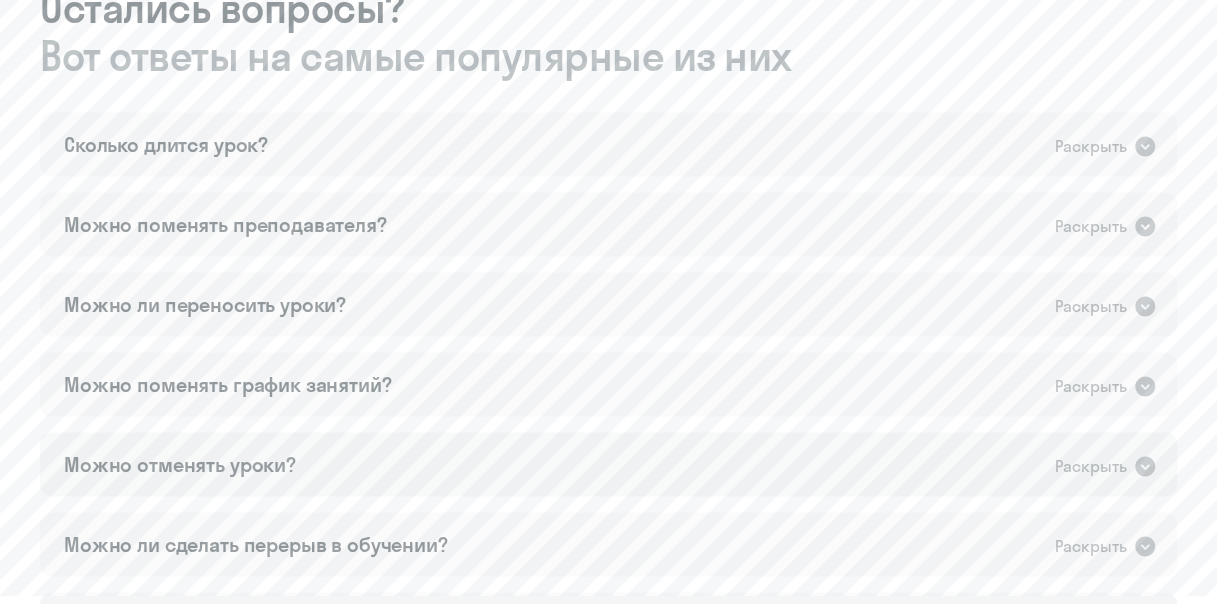 click 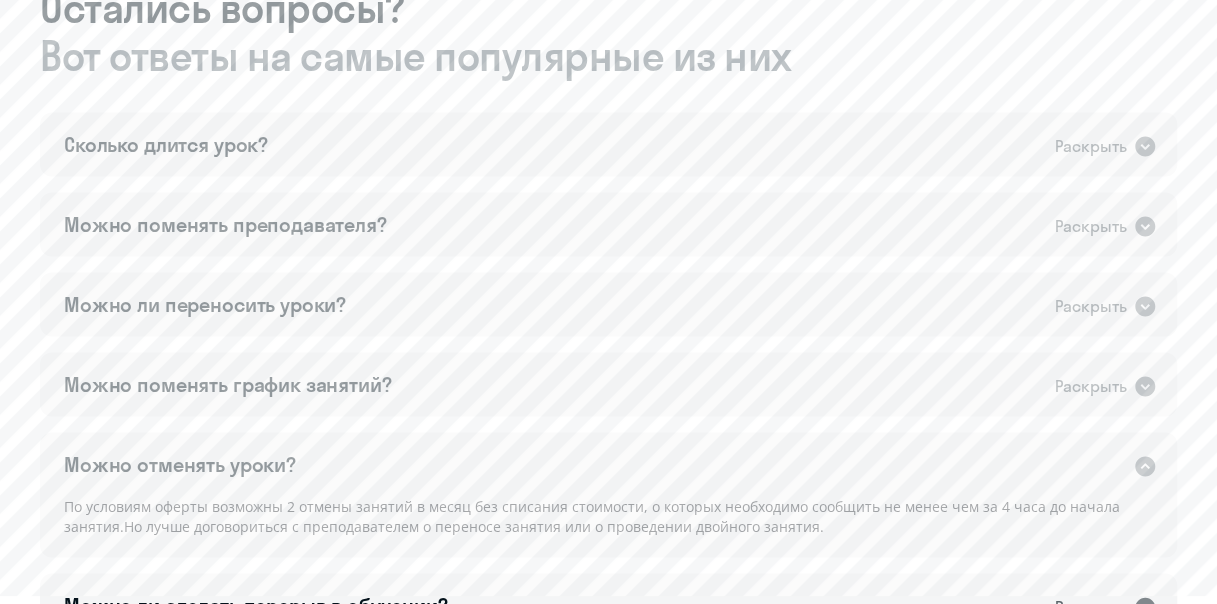 click 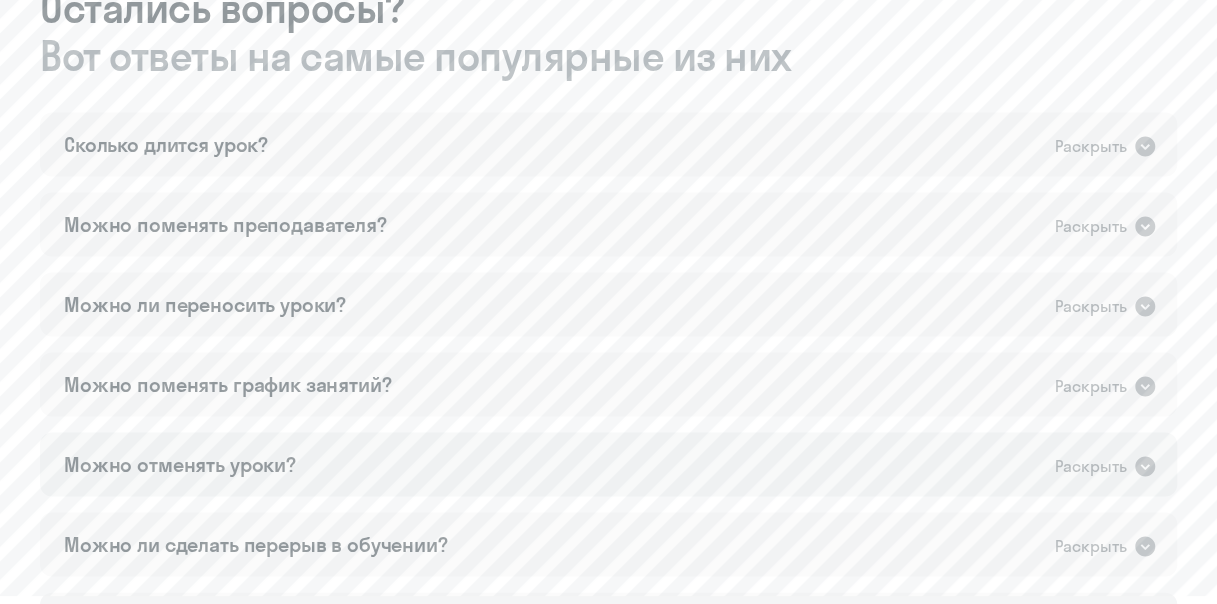 click 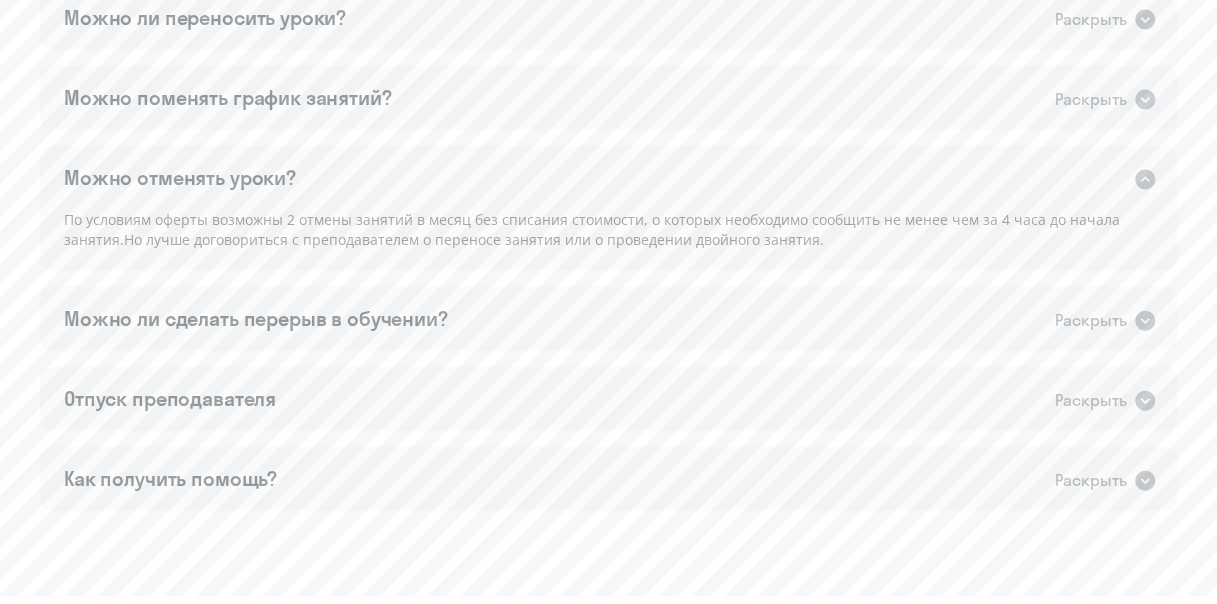 scroll, scrollTop: 2000, scrollLeft: 0, axis: vertical 